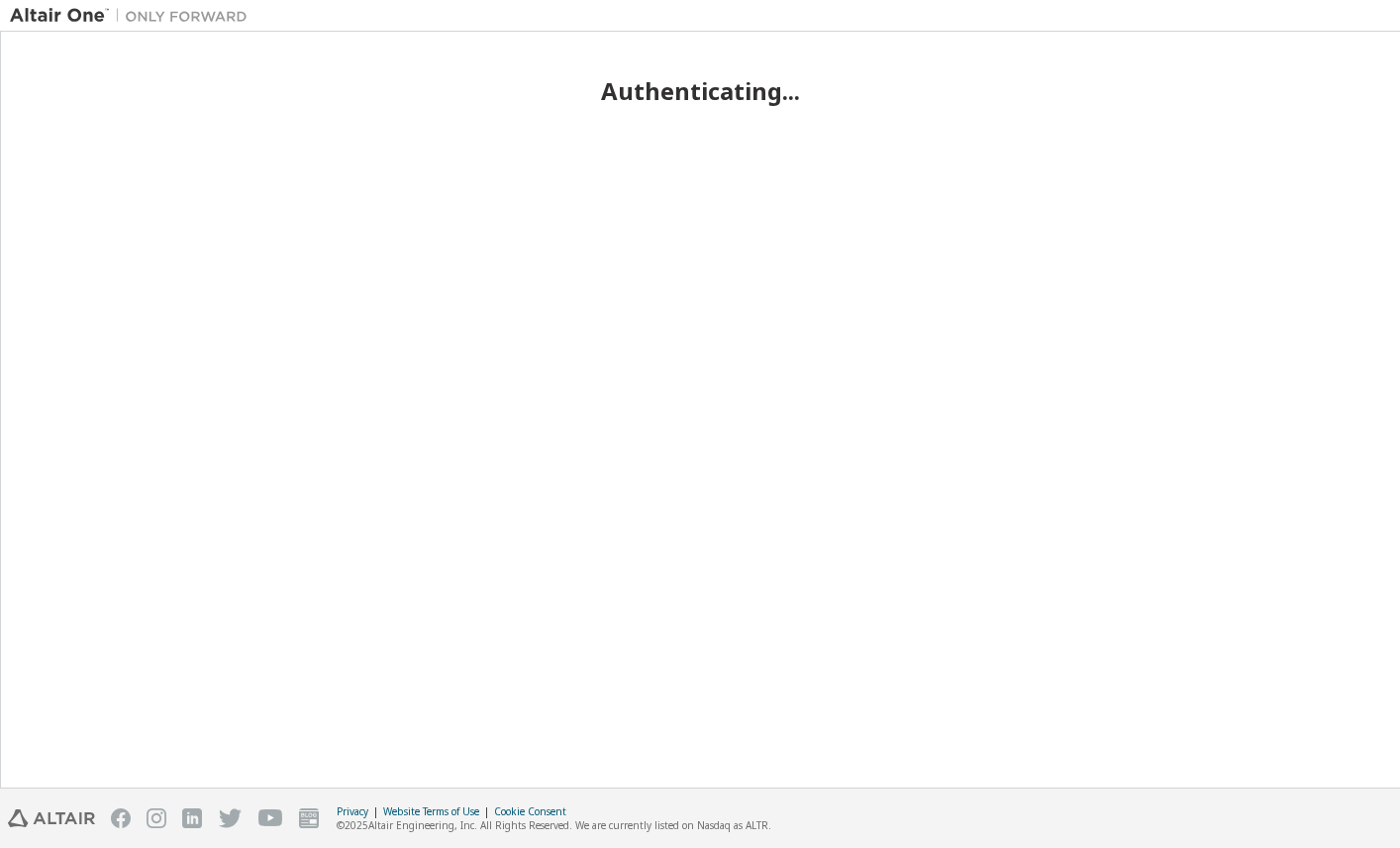scroll, scrollTop: 0, scrollLeft: 0, axis: both 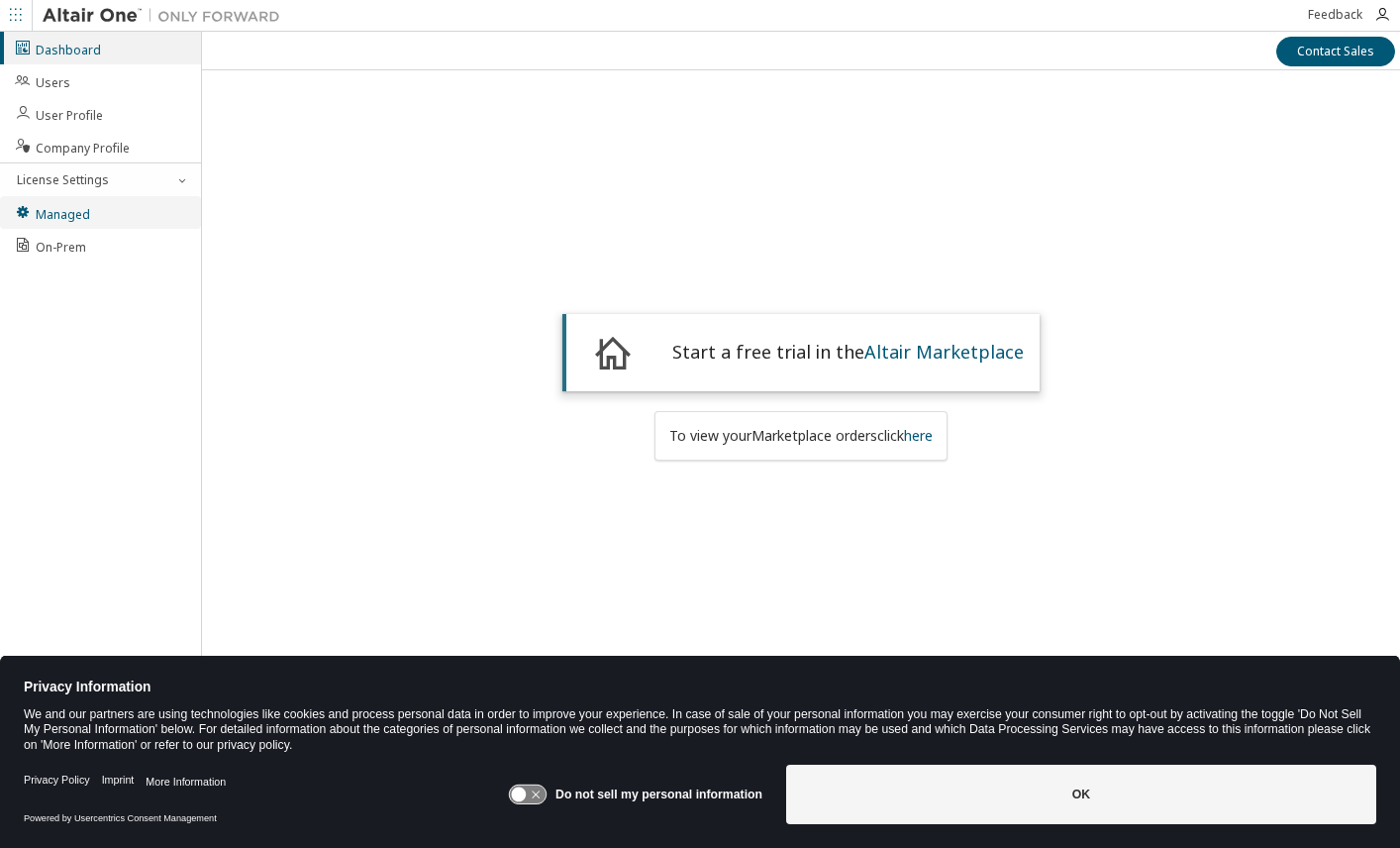 click on "Managed" at bounding box center (51, 212) 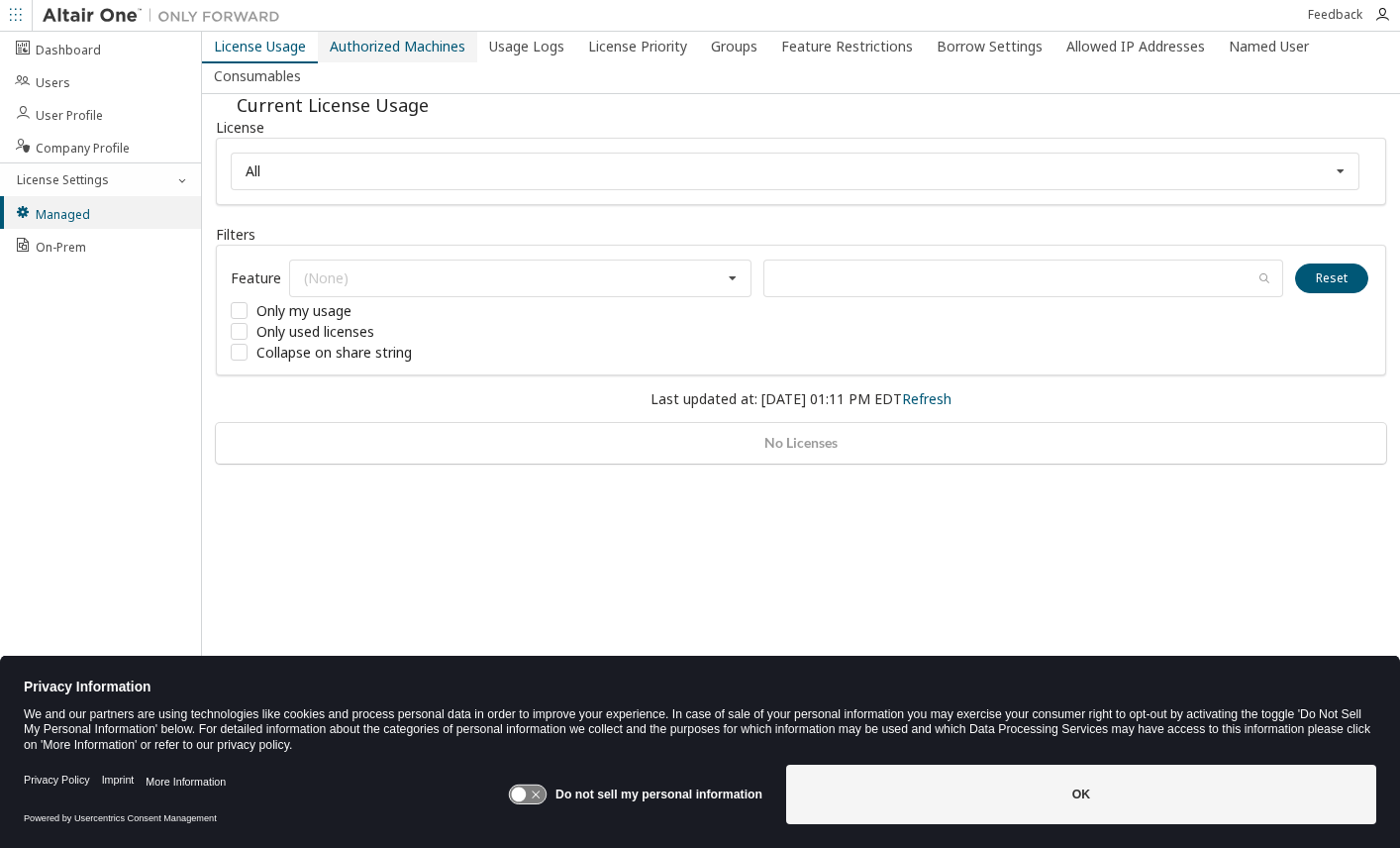 click on "Authorized Machines" at bounding box center [397, 47] 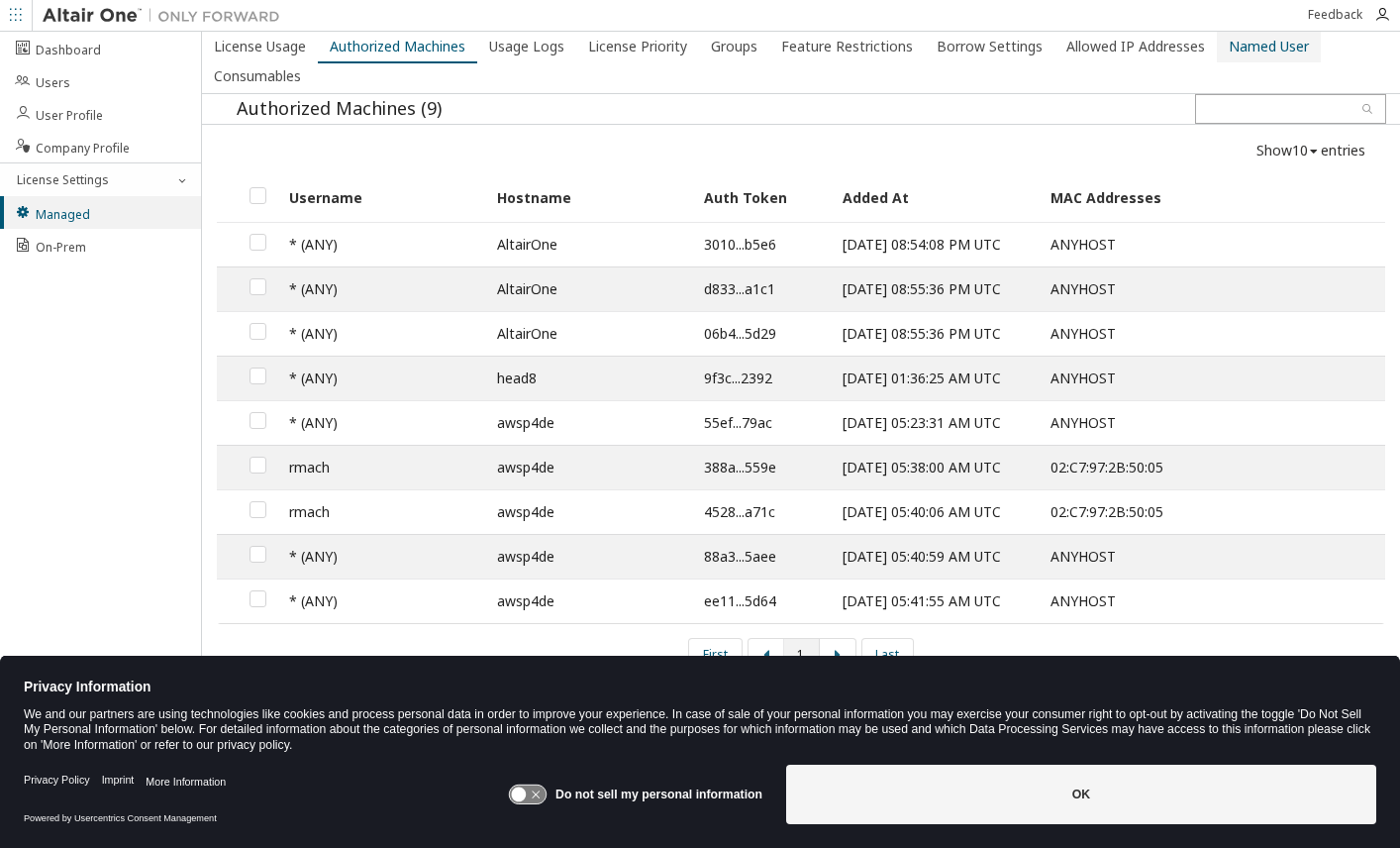 click on "Named User" at bounding box center (1268, 47) 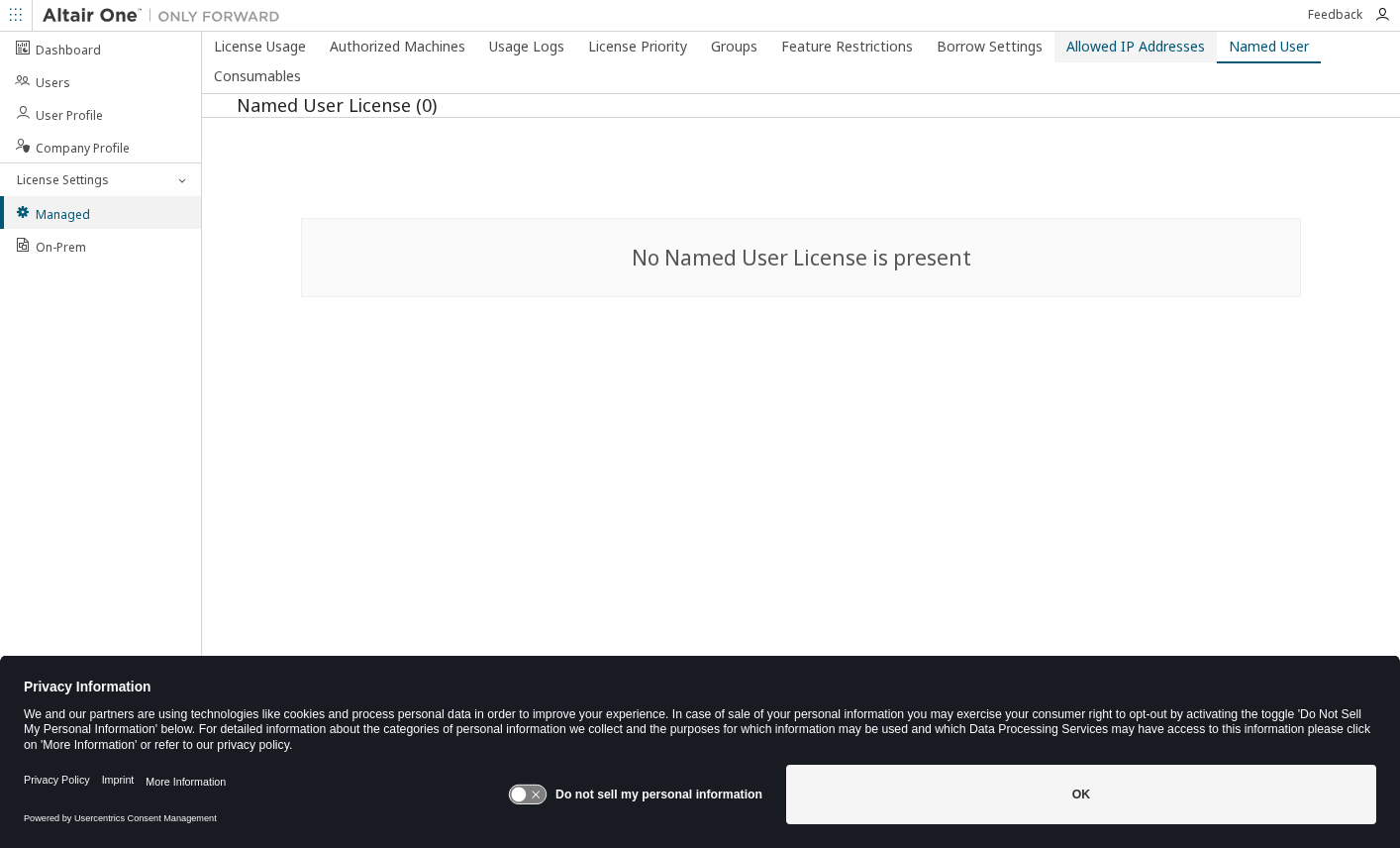 click on "Allowed IP Addresses" at bounding box center [1136, 47] 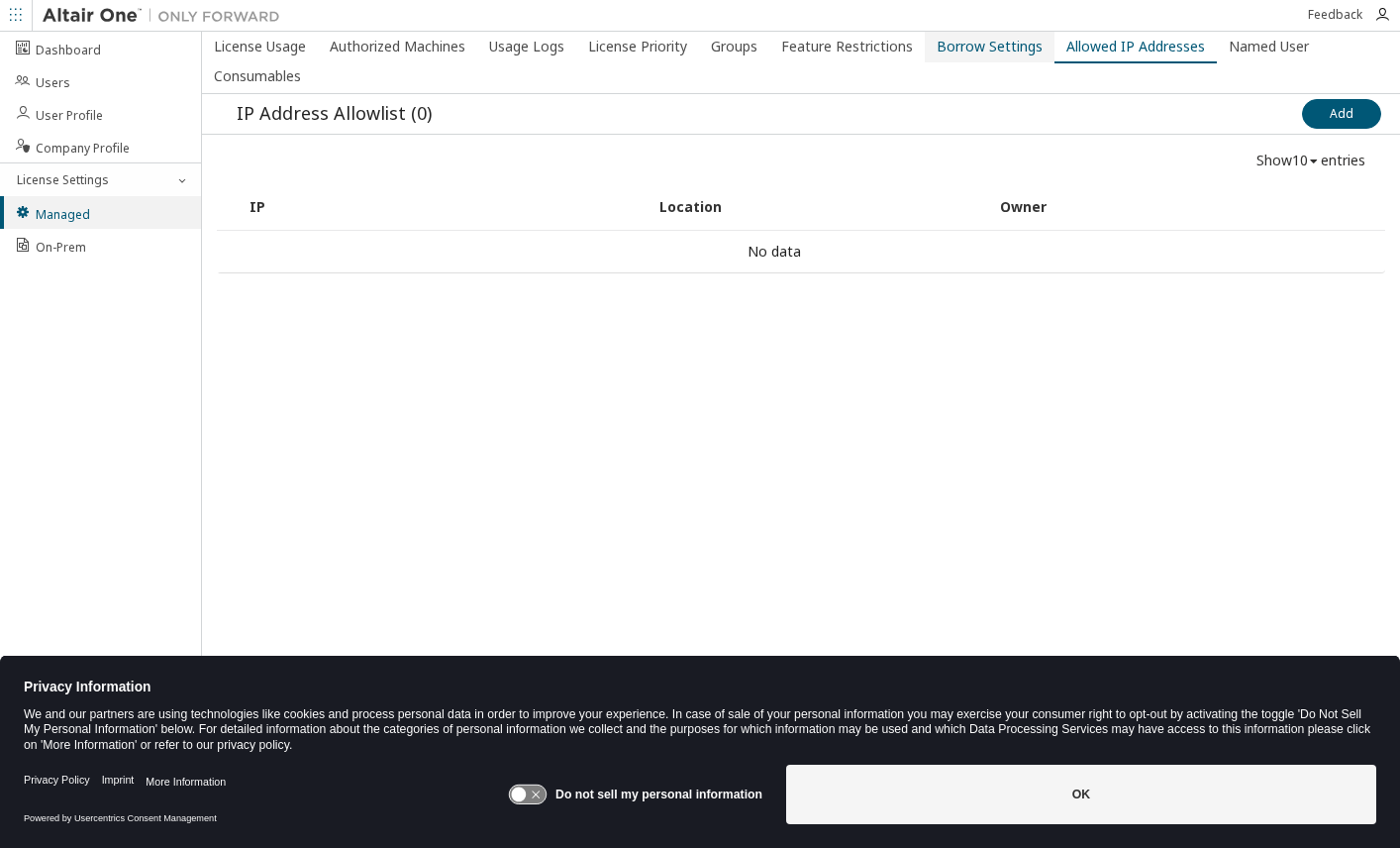 click on "Borrow Settings" at bounding box center [989, 47] 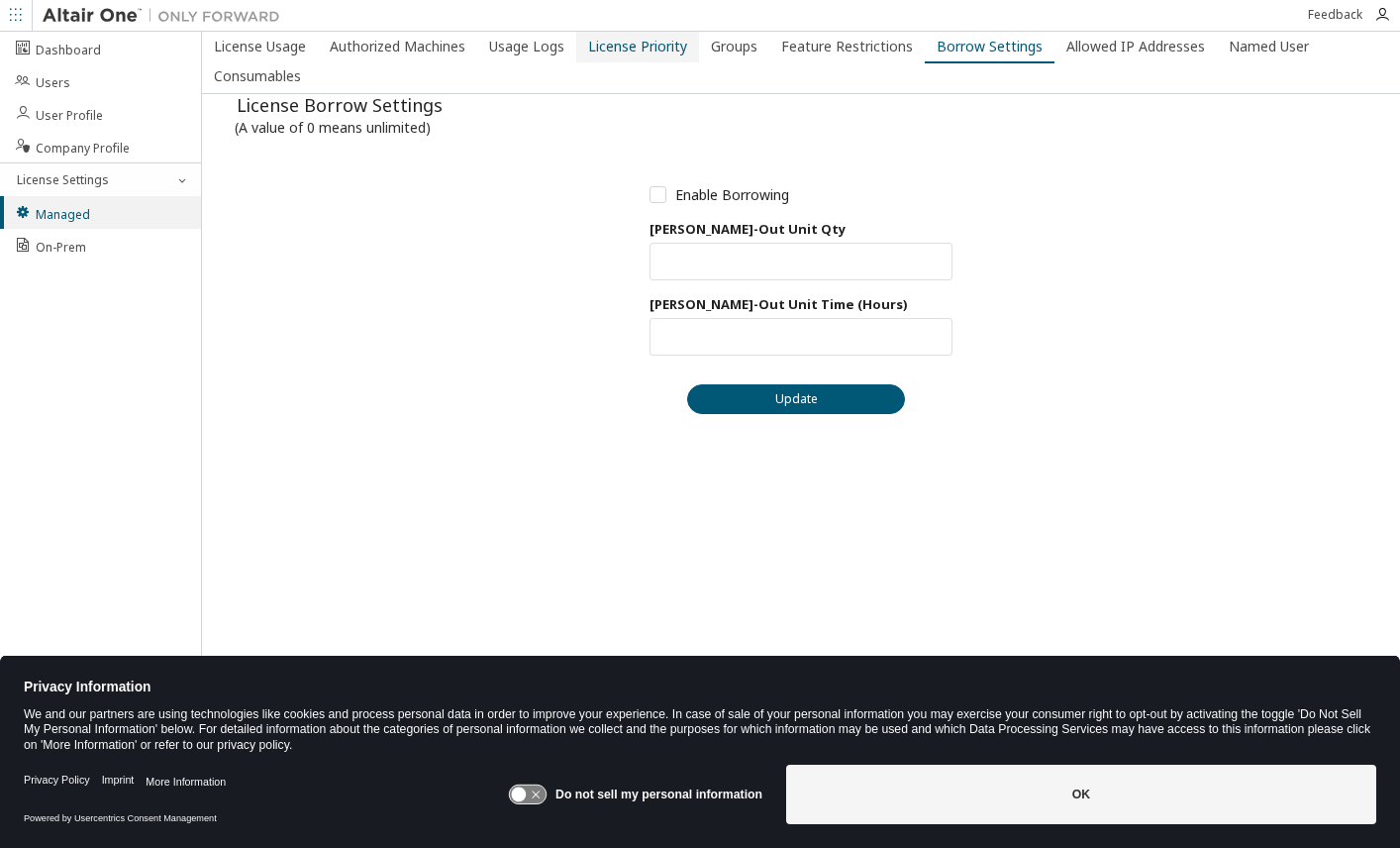 click on "License Priority" at bounding box center (638, 47) 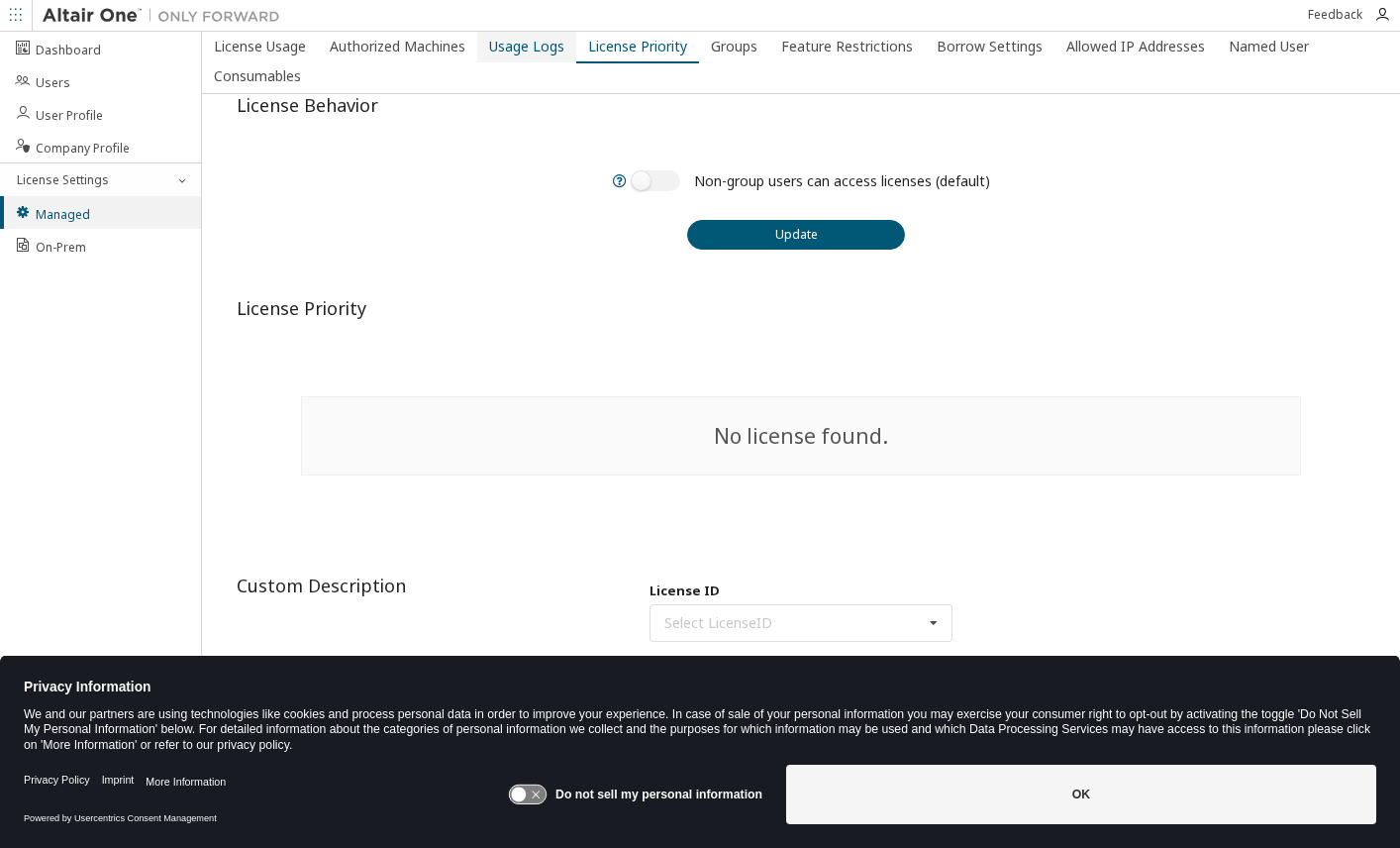 click on "Usage Logs" at bounding box center (527, 47) 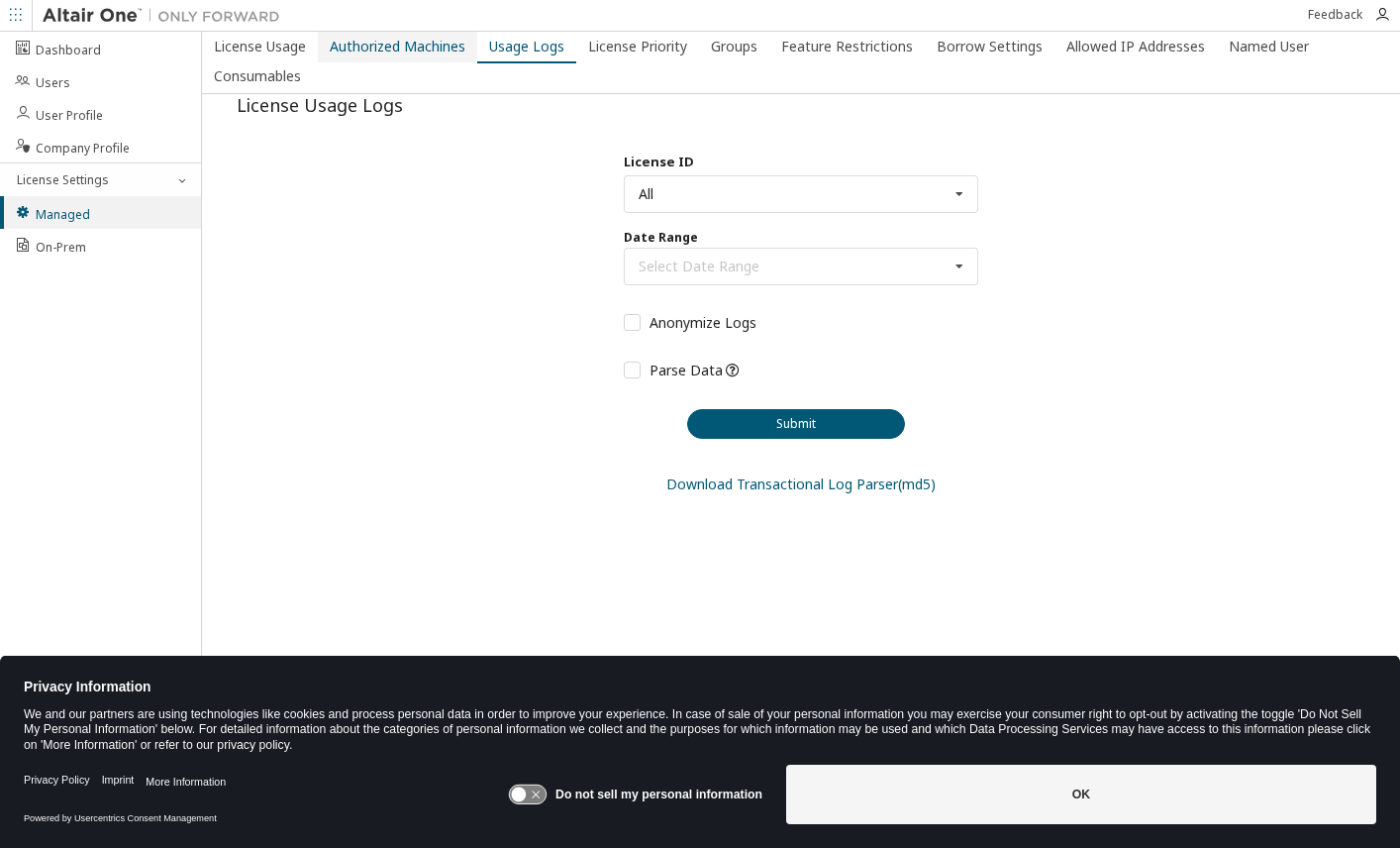 click on "Authorized Machines" at bounding box center [397, 47] 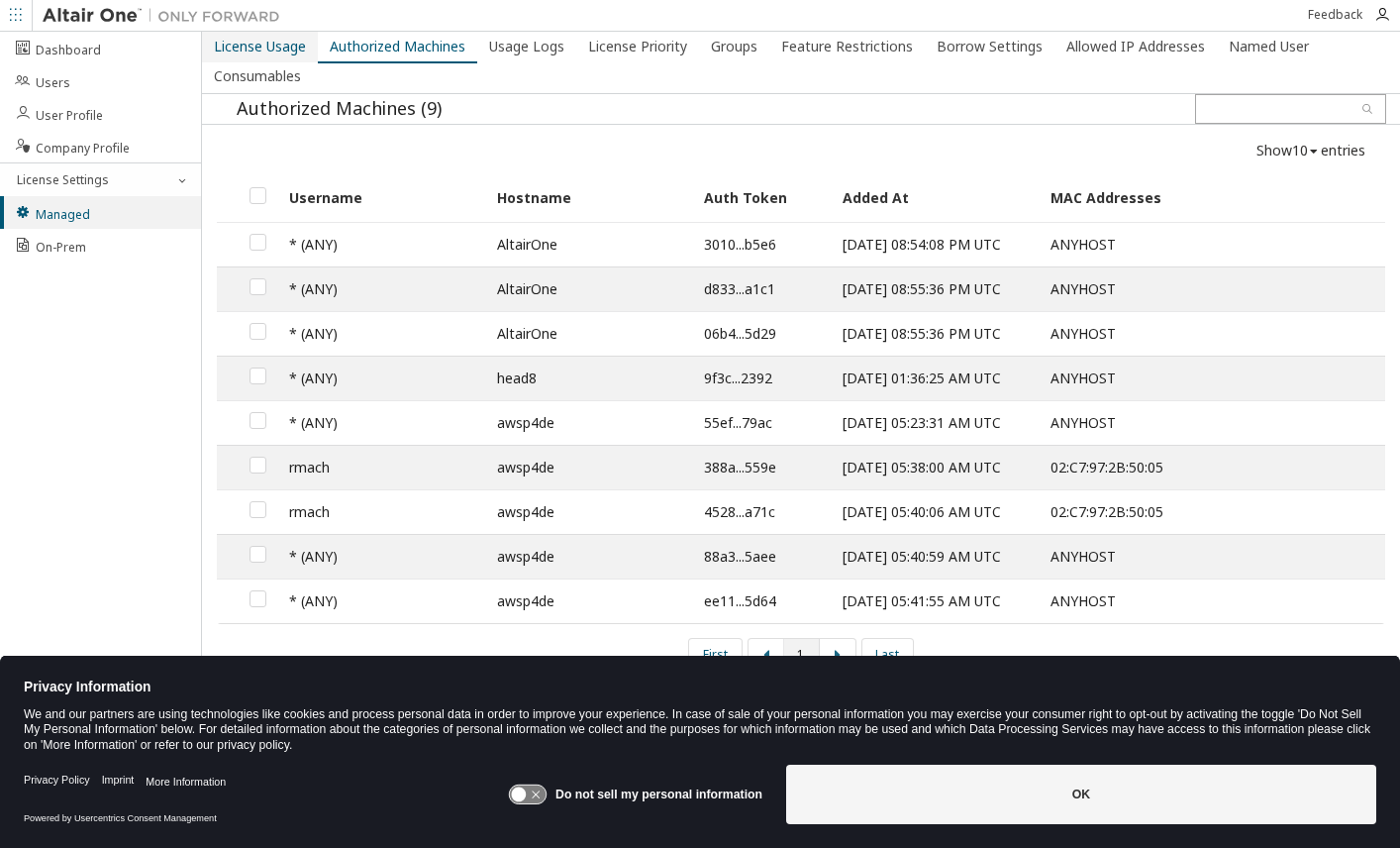 click on "License Usage" at bounding box center (259, 47) 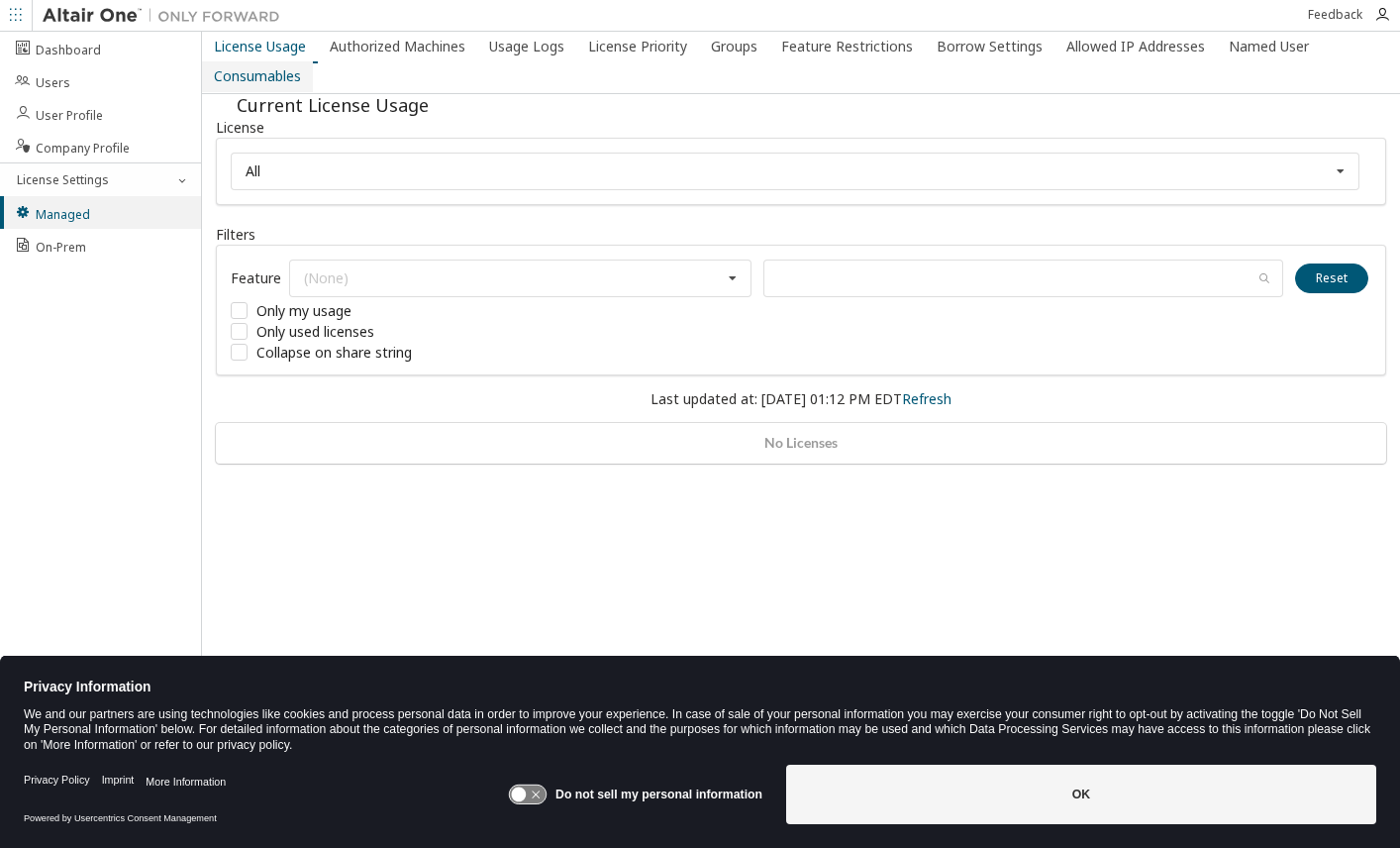 click on "Consumables" at bounding box center (257, 76) 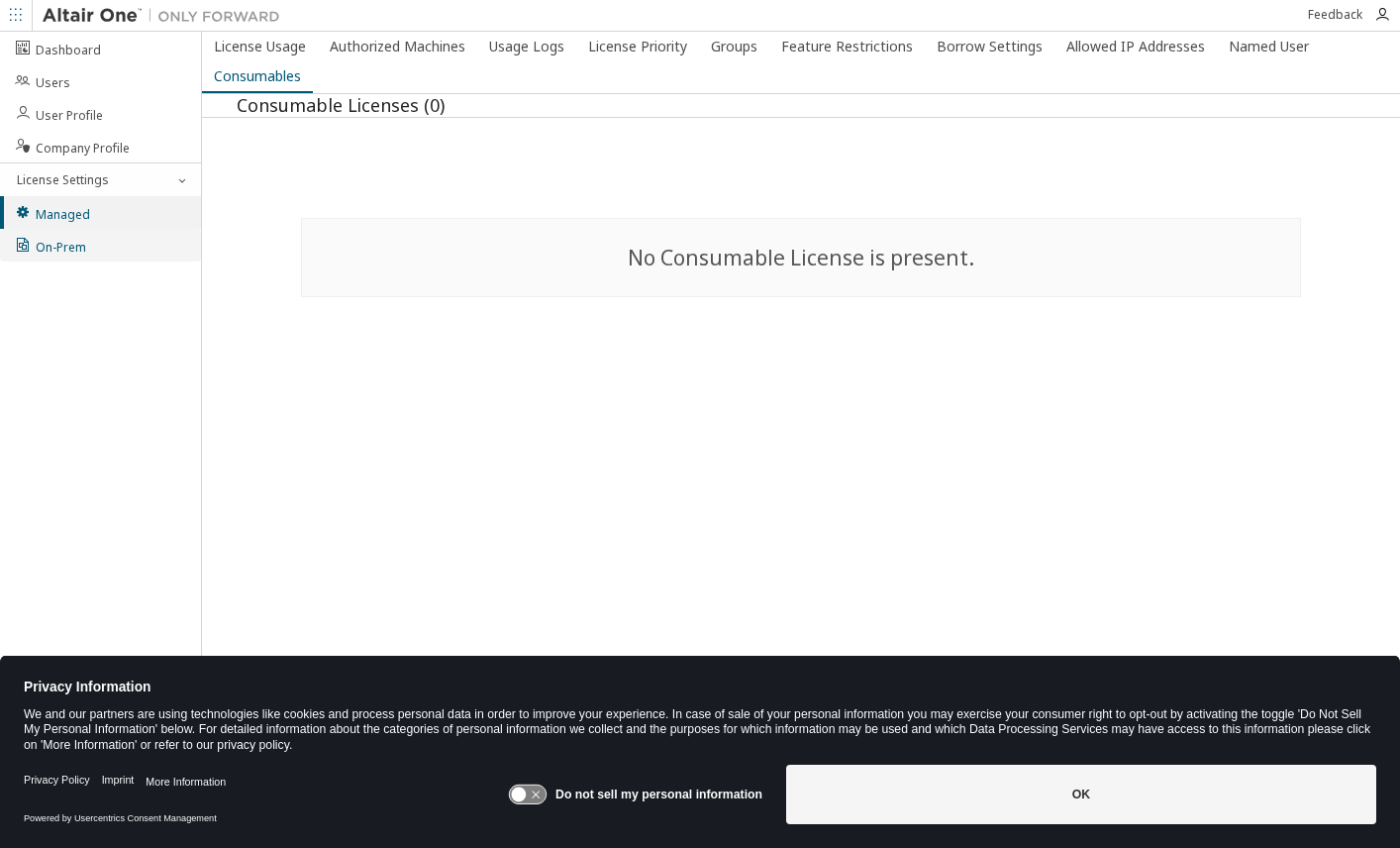 click on "On-Prem" at bounding box center [100, 245] 